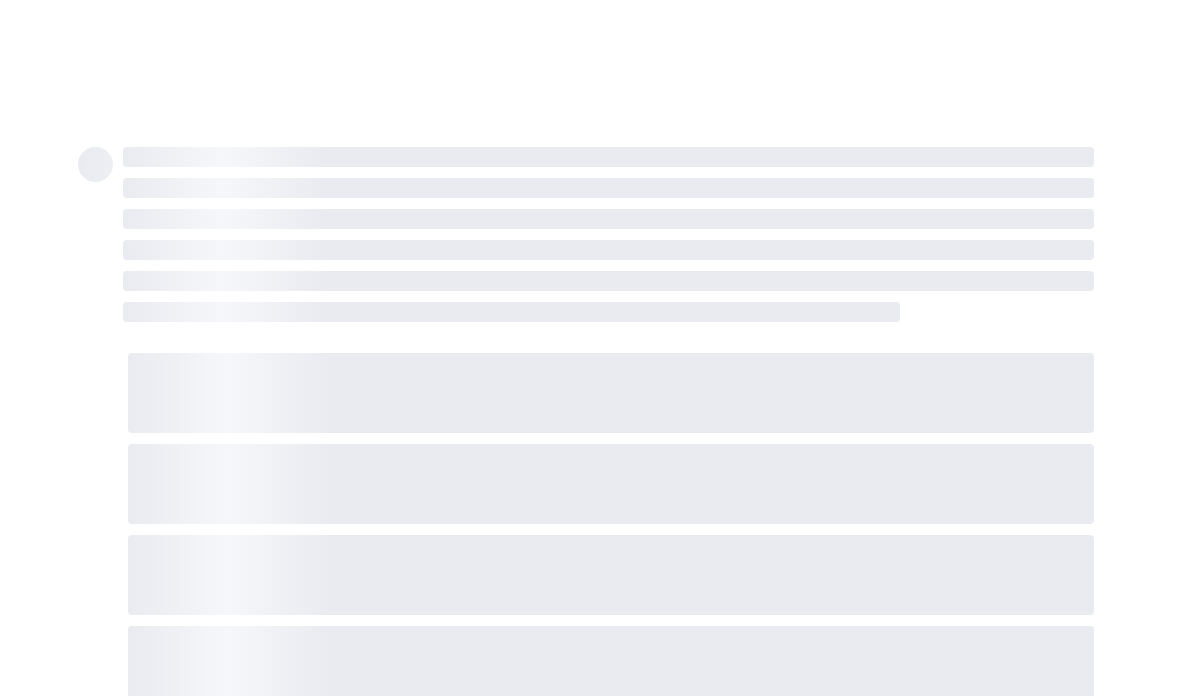scroll, scrollTop: 0, scrollLeft: 0, axis: both 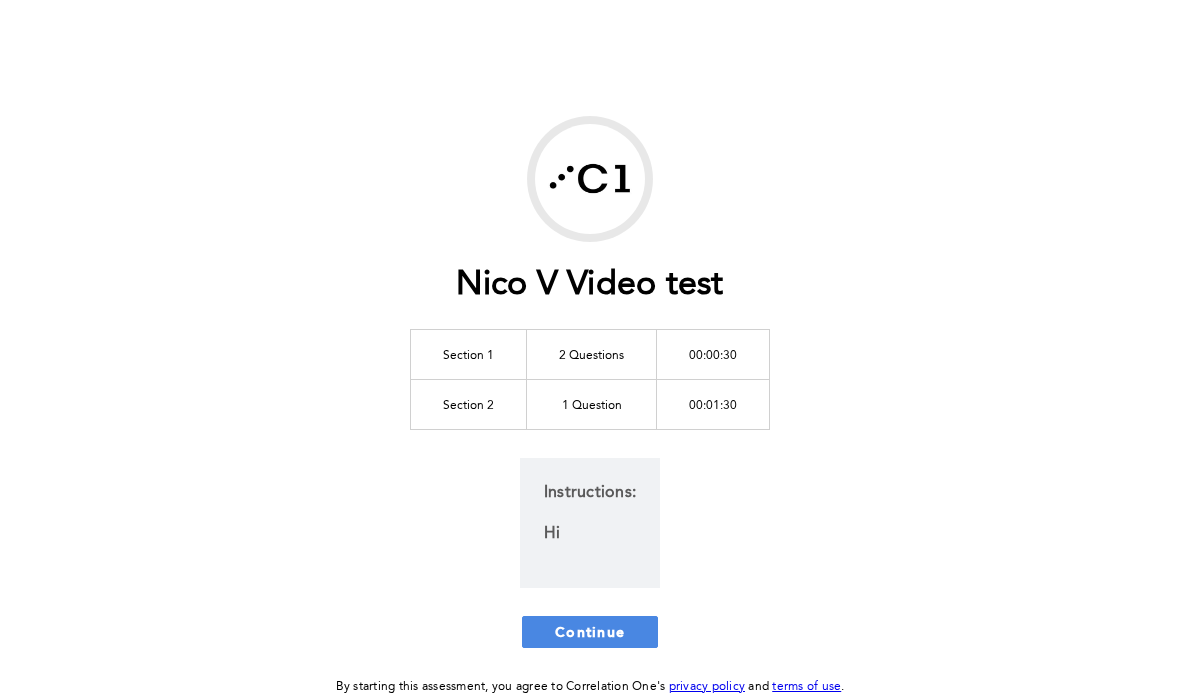 click on "Continue" at bounding box center (590, 632) 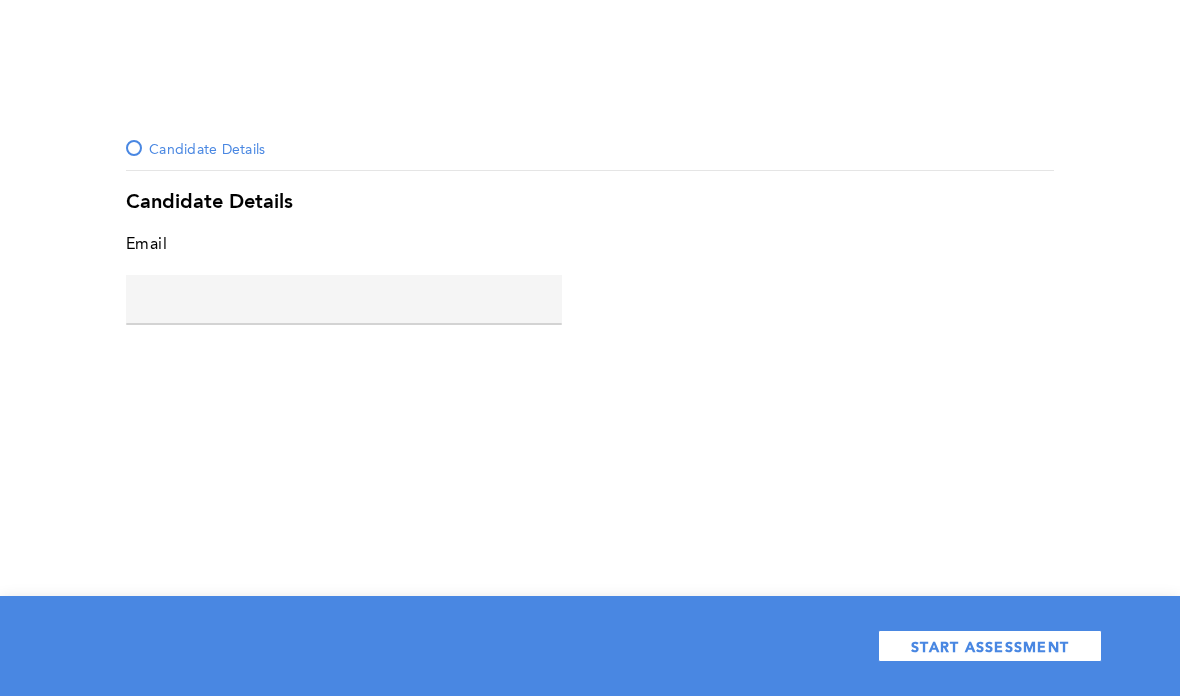 click 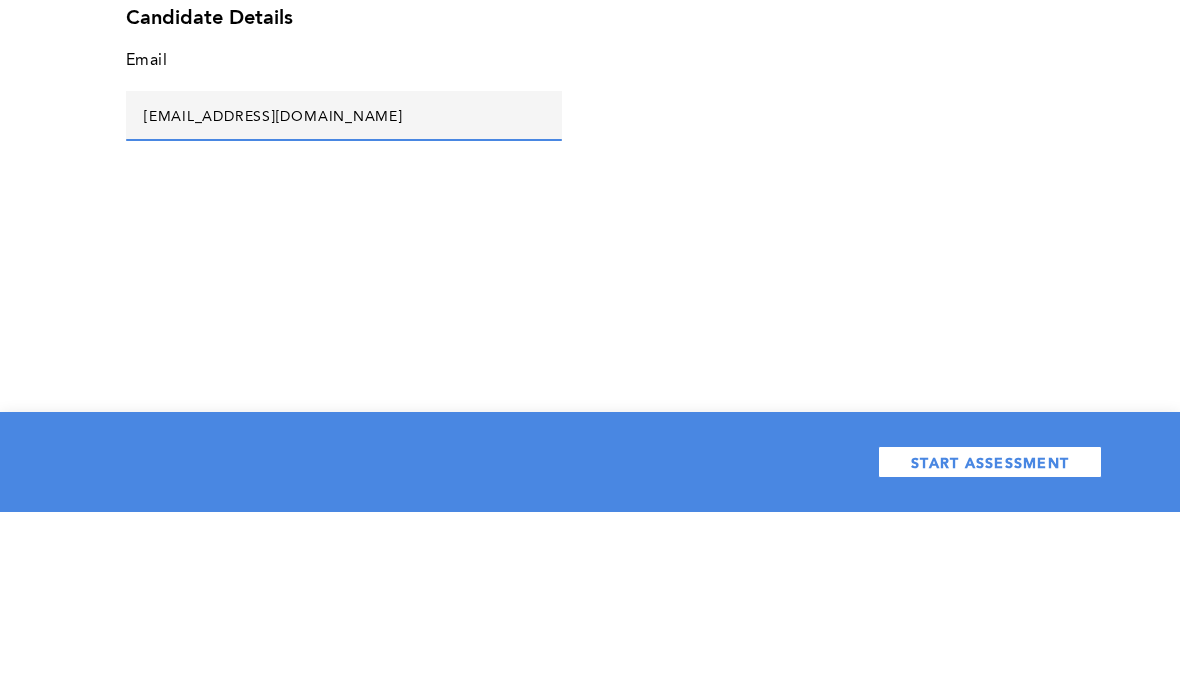 type on "[EMAIL_ADDRESS][DOMAIN_NAME]" 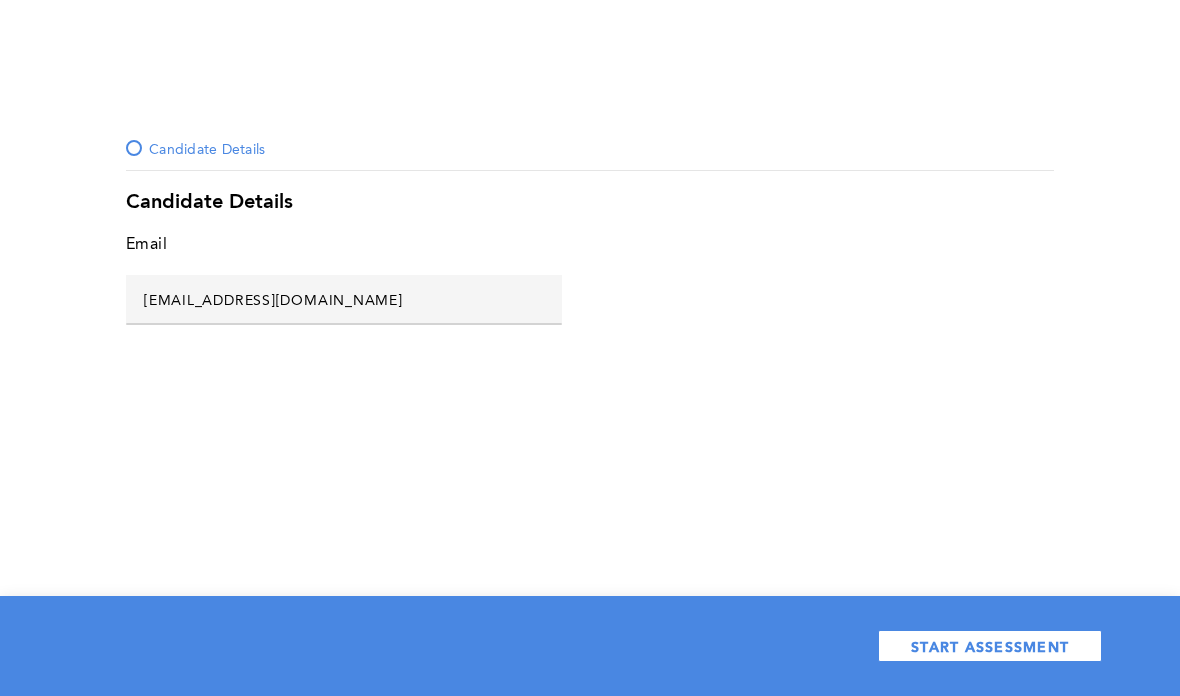 click on "START ASSESSMENT" at bounding box center (990, 646) 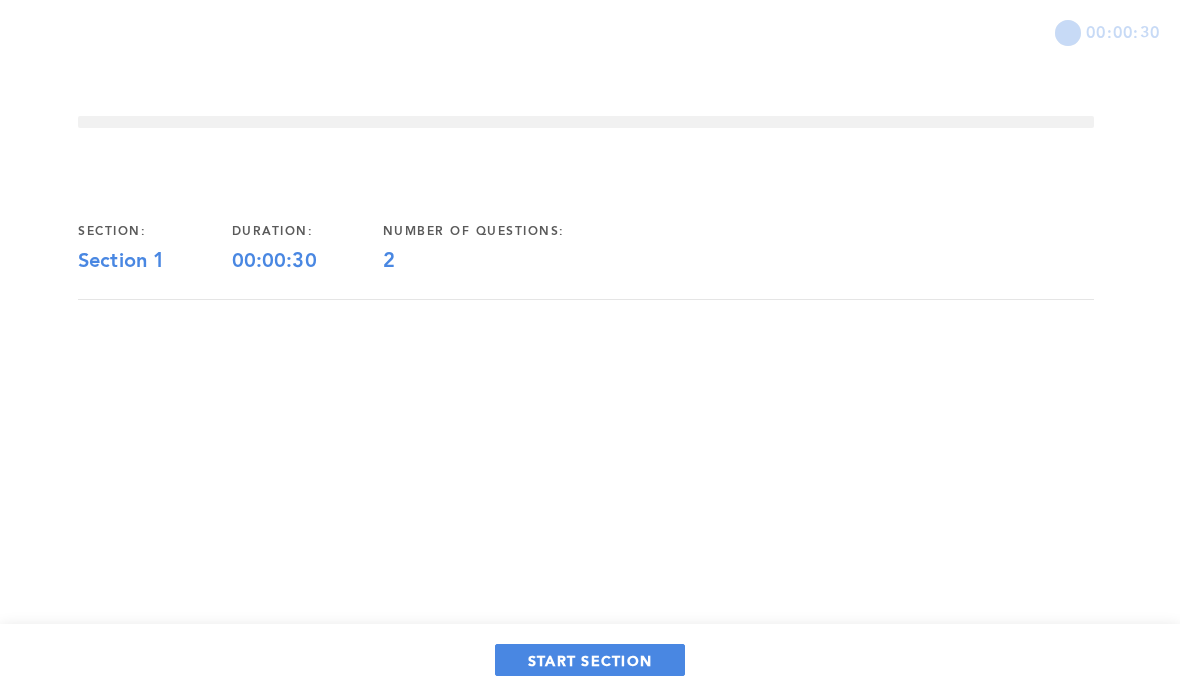 click on "START SECTION" at bounding box center [590, 660] 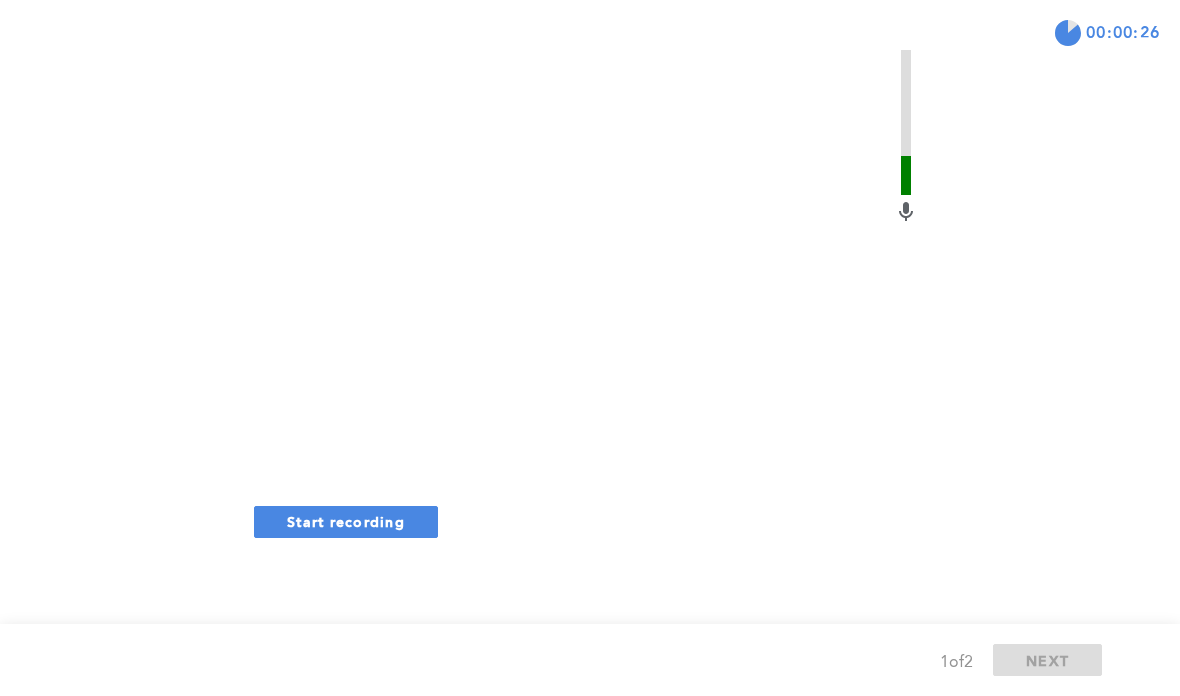 scroll, scrollTop: 379, scrollLeft: 0, axis: vertical 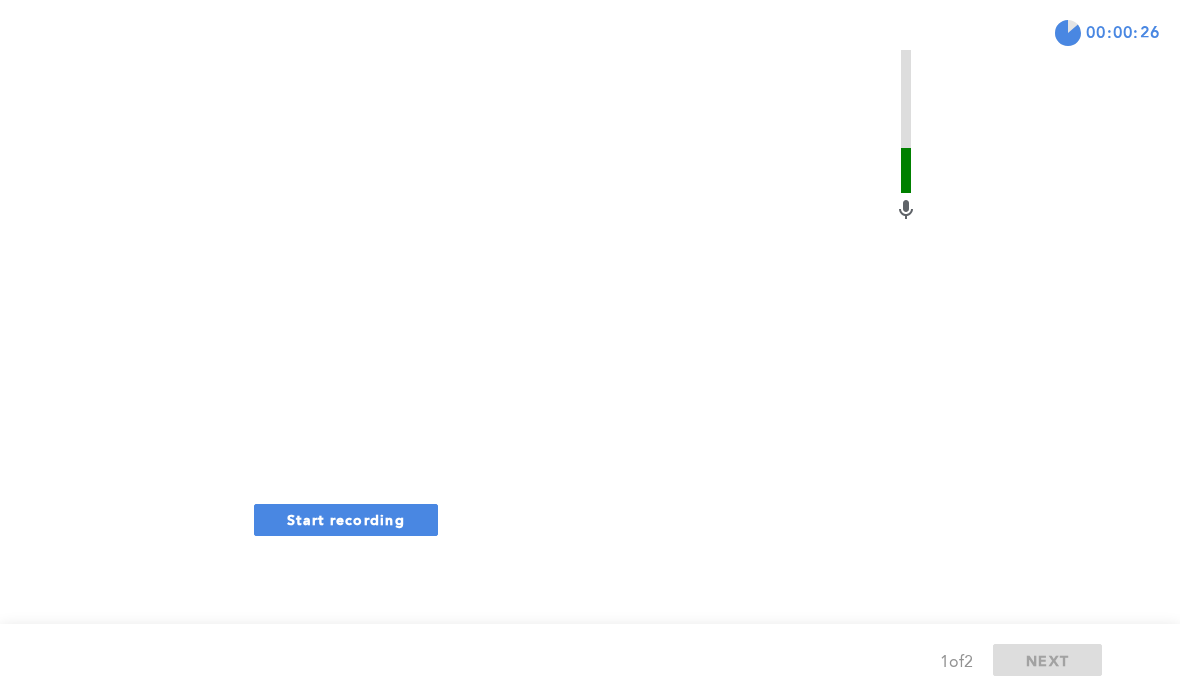 click on "Start recording" at bounding box center (346, 520) 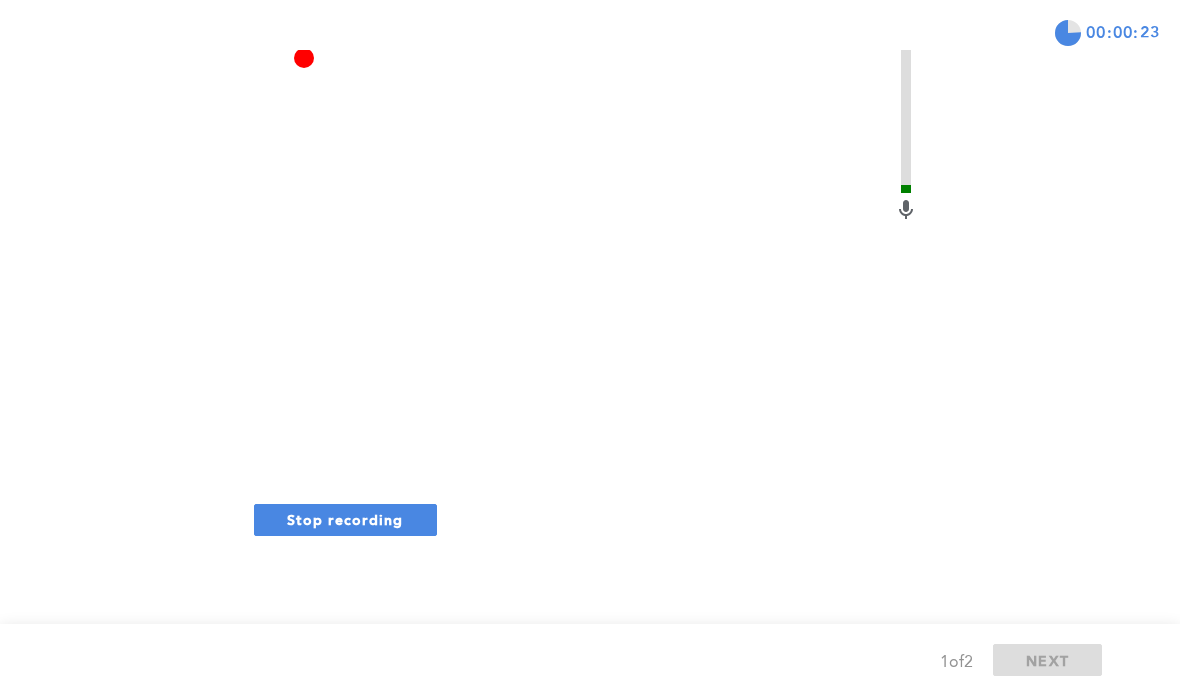 click on "Stop recording" at bounding box center (345, 520) 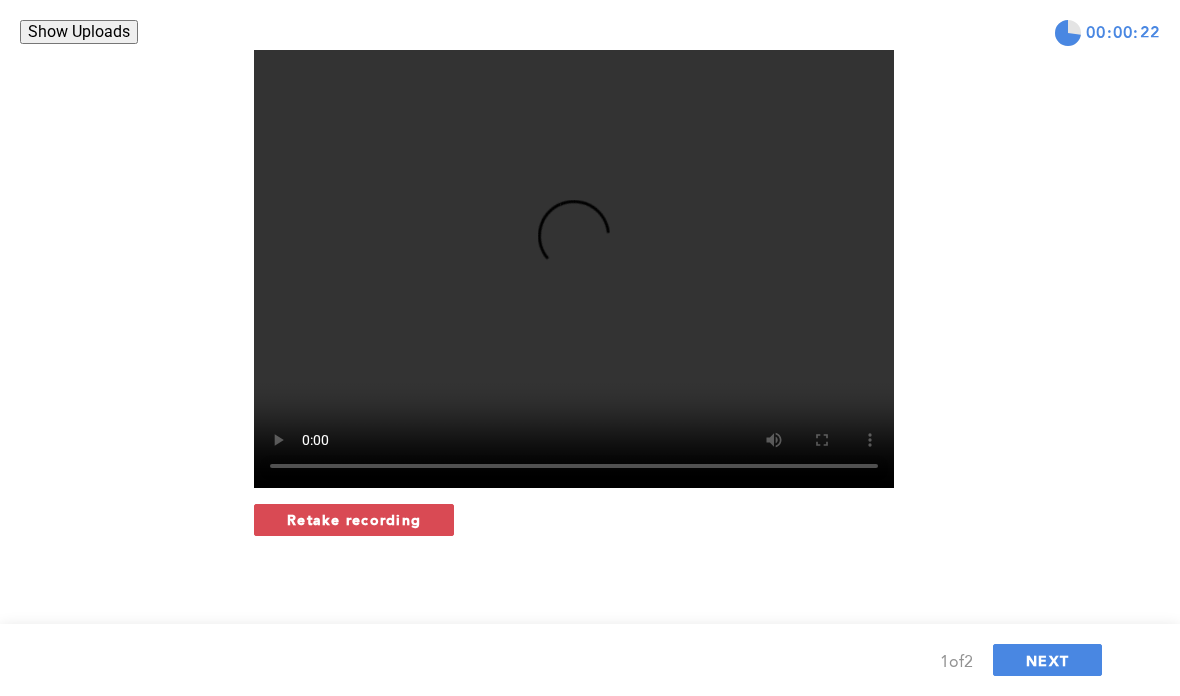 click on "NEXT" at bounding box center (1047, 660) 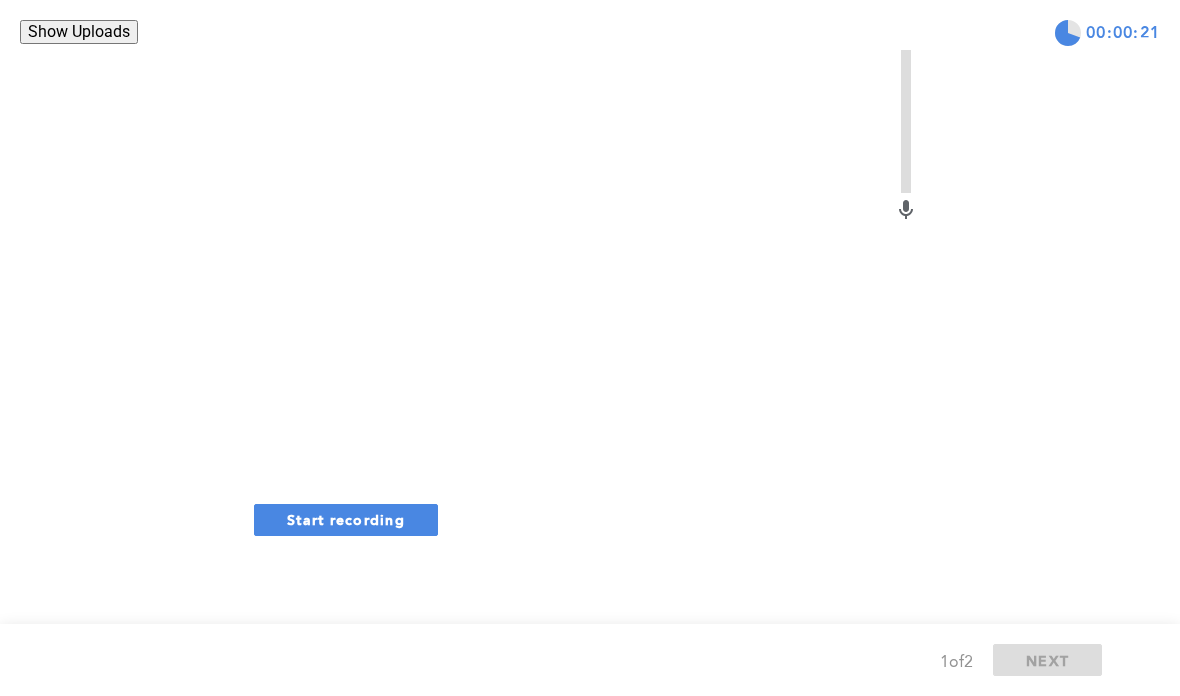 scroll, scrollTop: 80, scrollLeft: 0, axis: vertical 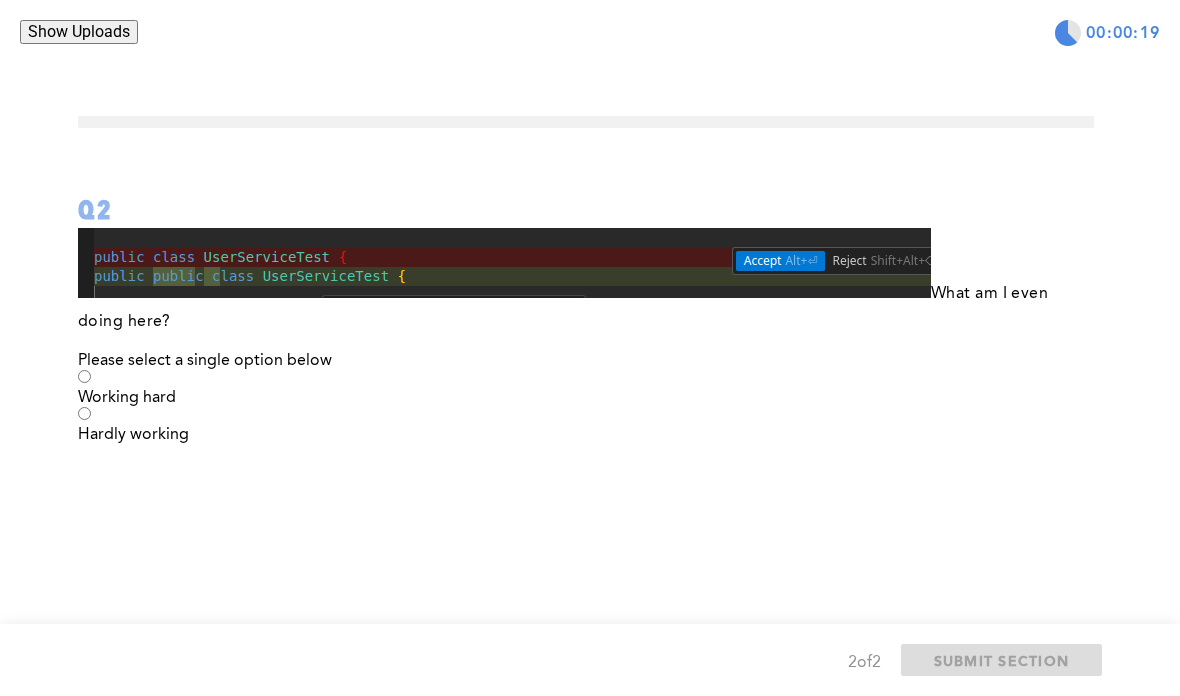 click on "Hardly working" at bounding box center [586, 435] 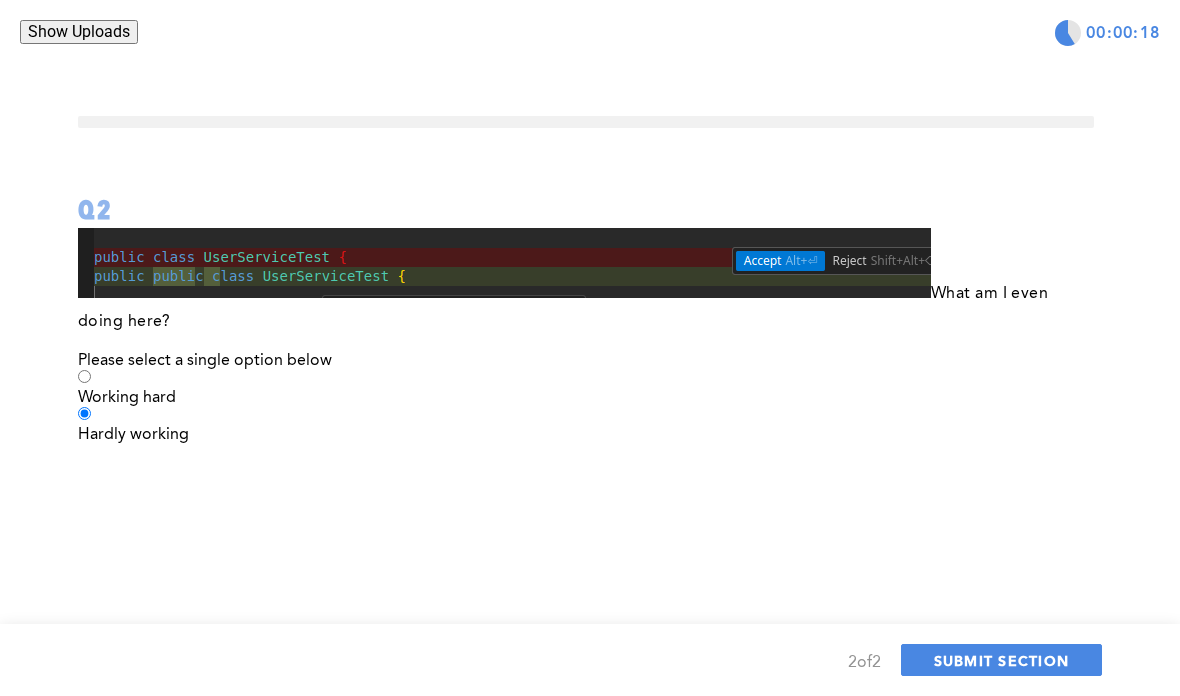 click on "SUBMIT SECTION" at bounding box center [1002, 660] 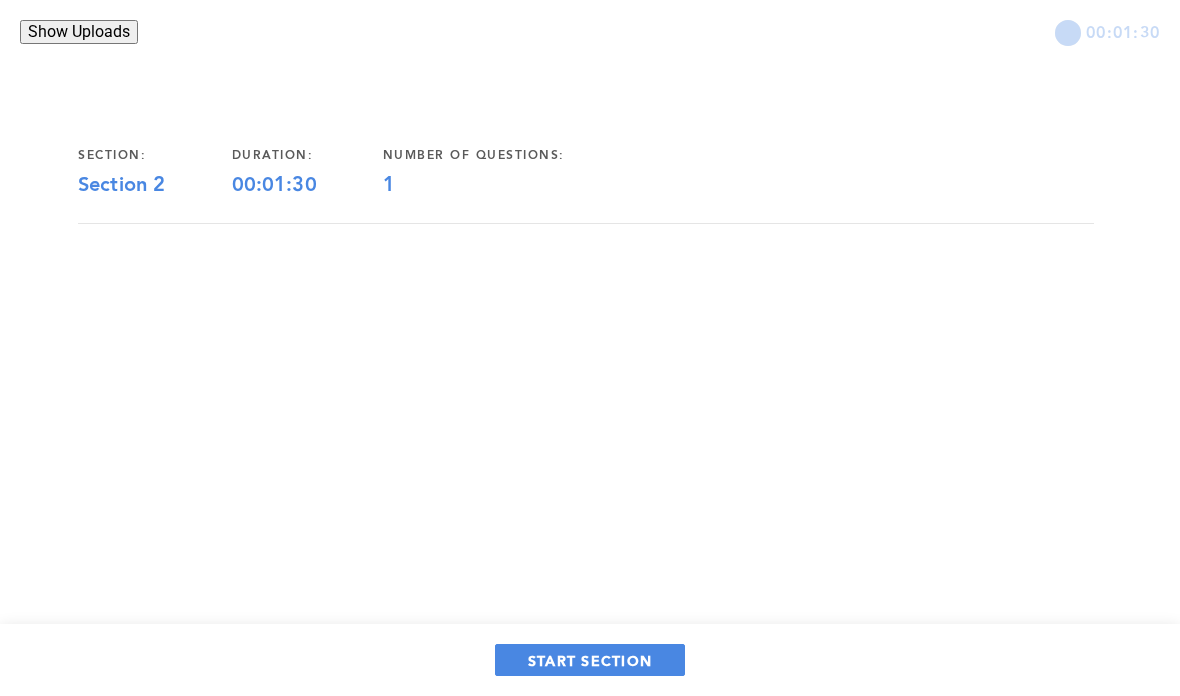 click on "START SECTION" at bounding box center (590, 660) 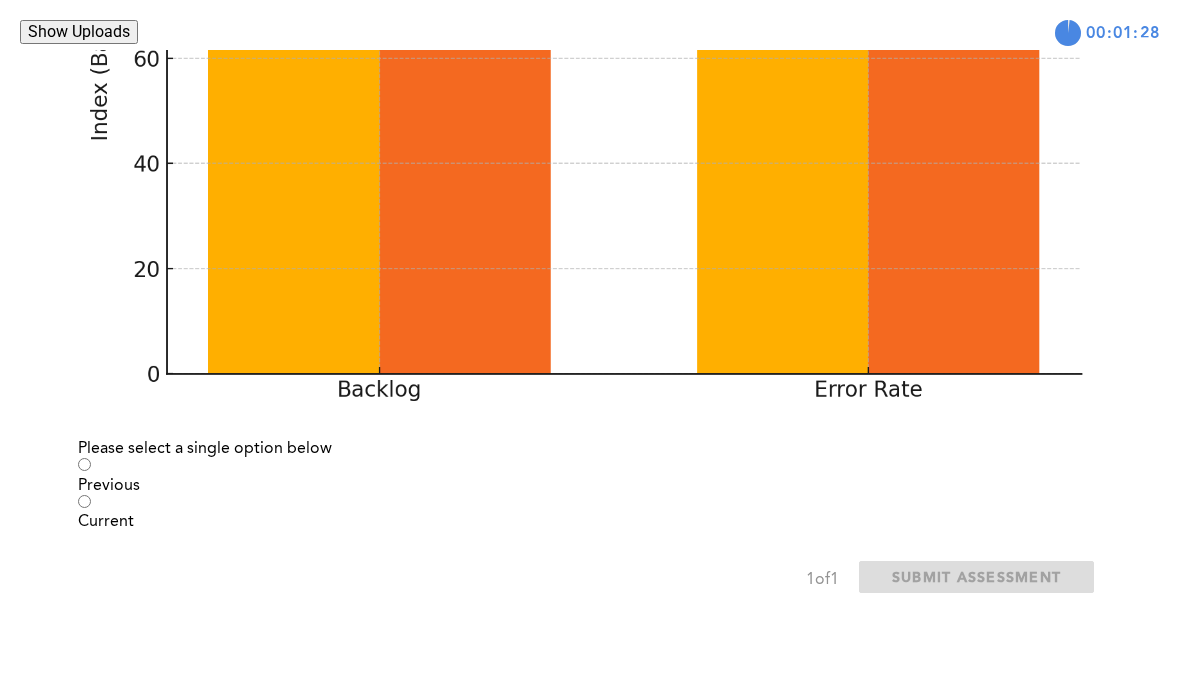 scroll, scrollTop: 579, scrollLeft: 0, axis: vertical 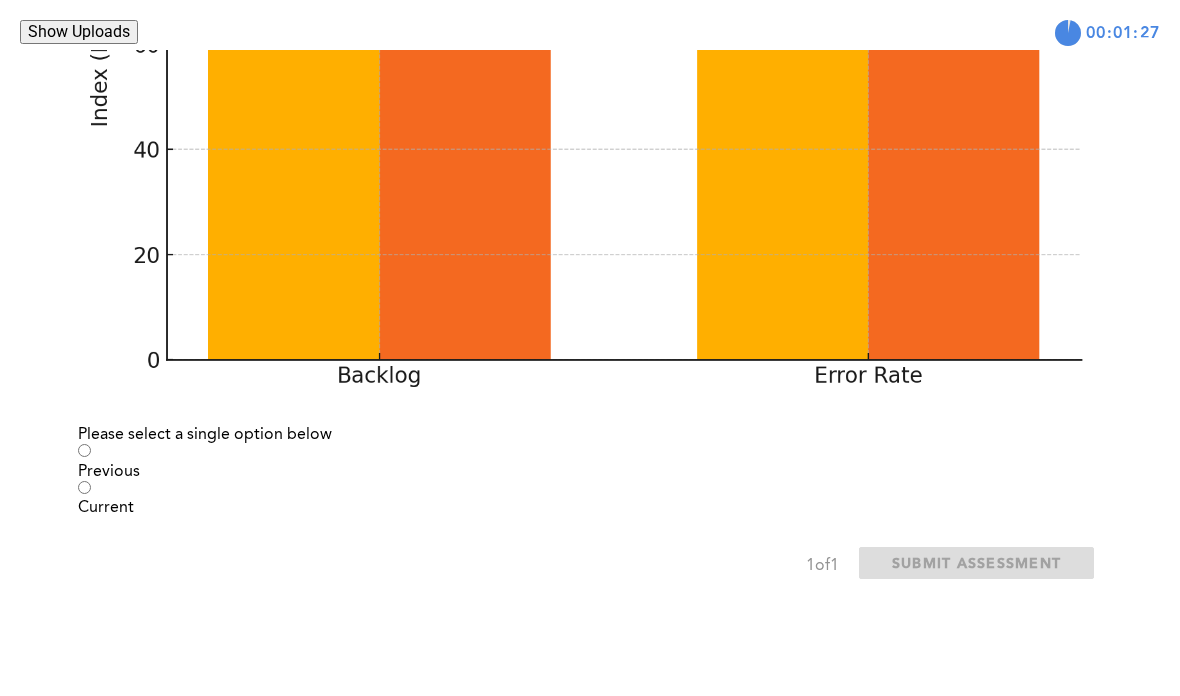click on "Current" at bounding box center [586, 508] 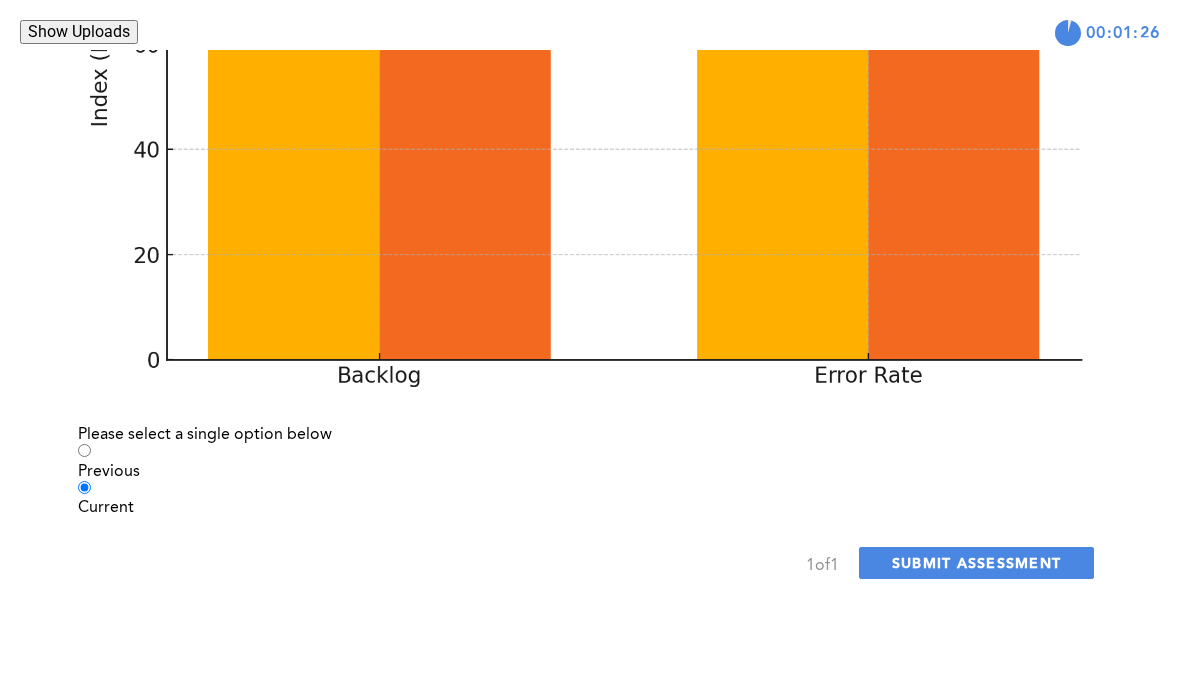 click on "SUBMIT ASSESSMENT" at bounding box center (976, 562) 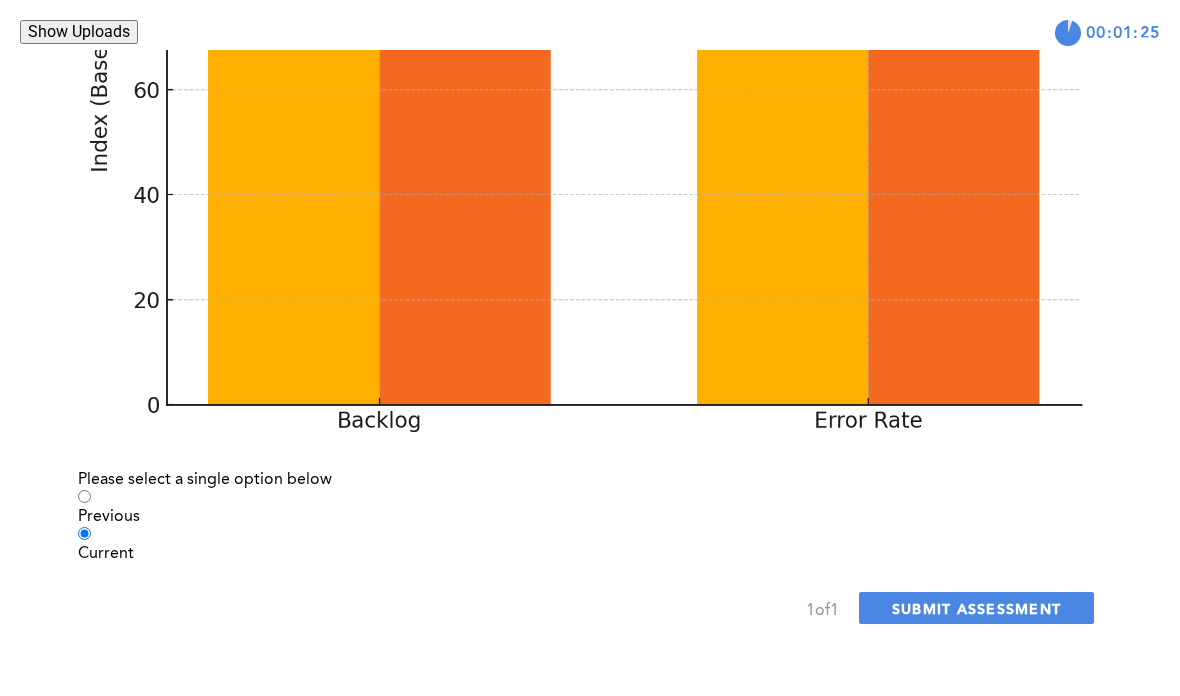 click on "Yes, Submit Assessment" at bounding box center [173, -390] 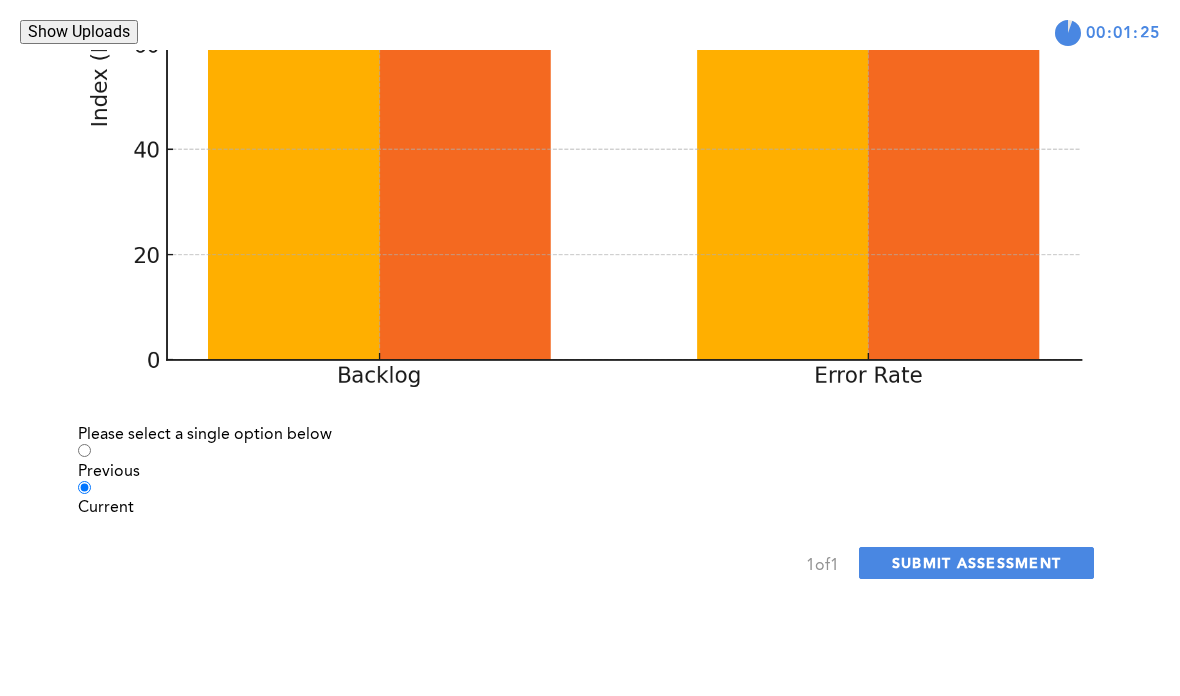 scroll, scrollTop: 80, scrollLeft: 0, axis: vertical 